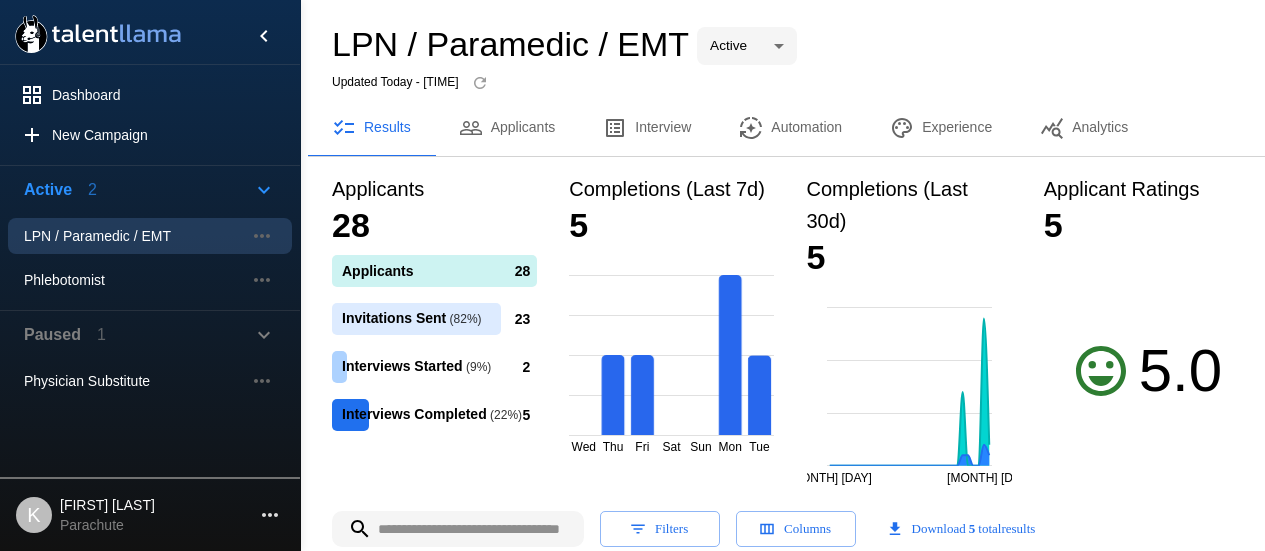 scroll, scrollTop: 217, scrollLeft: 0, axis: vertical 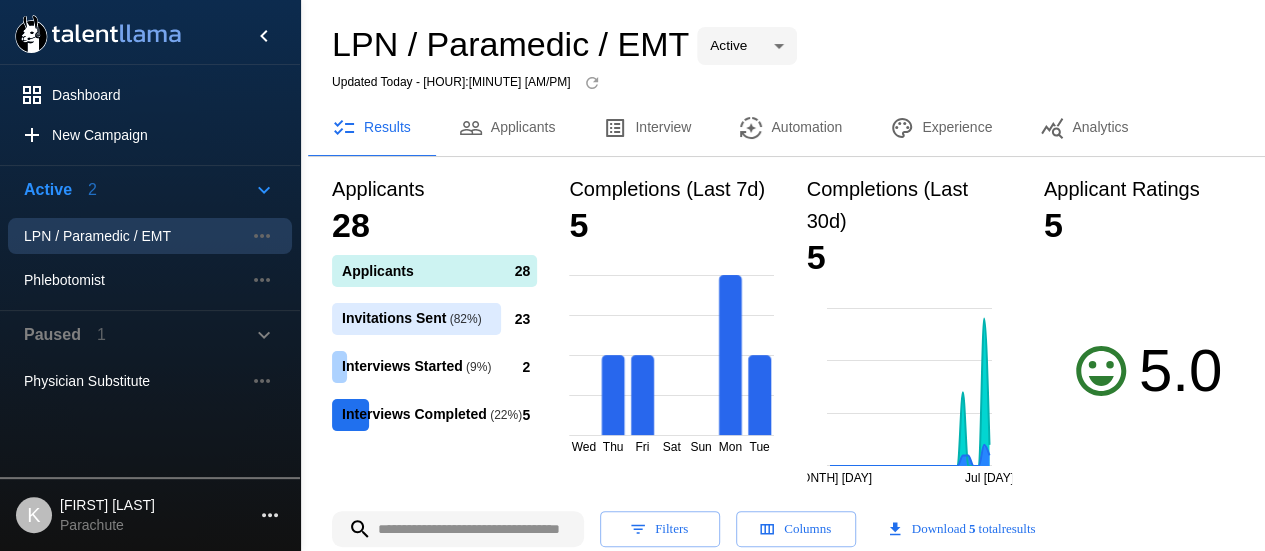 click on "LPN / Paramedic / EMT Active **** Updated Today - [TIME]" at bounding box center (790, 62) 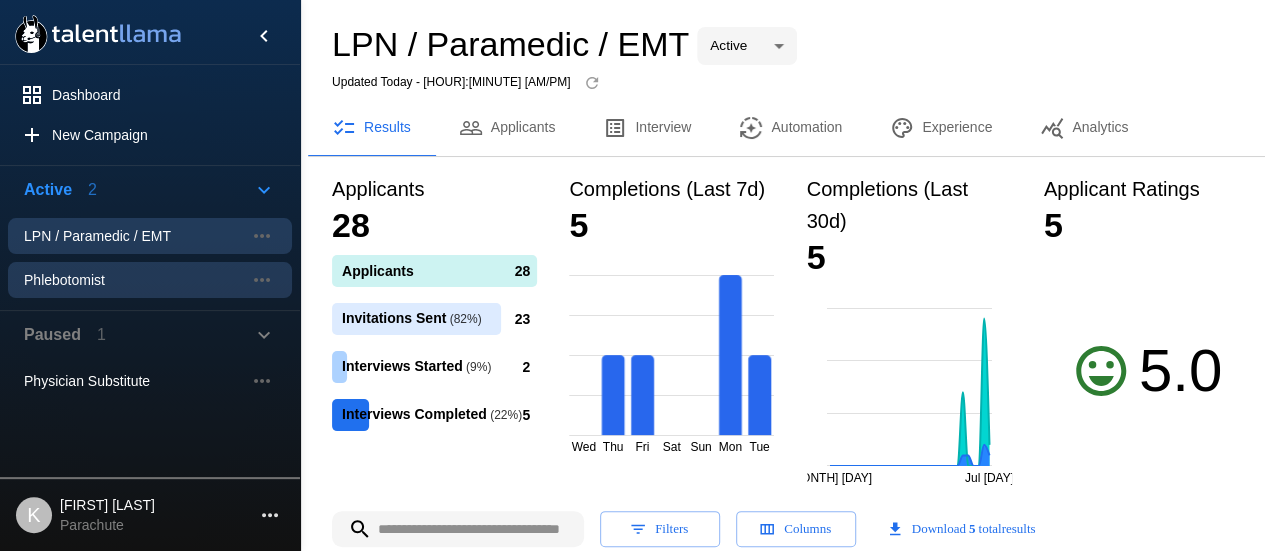 click on "Phlebotomist" at bounding box center (134, 236) 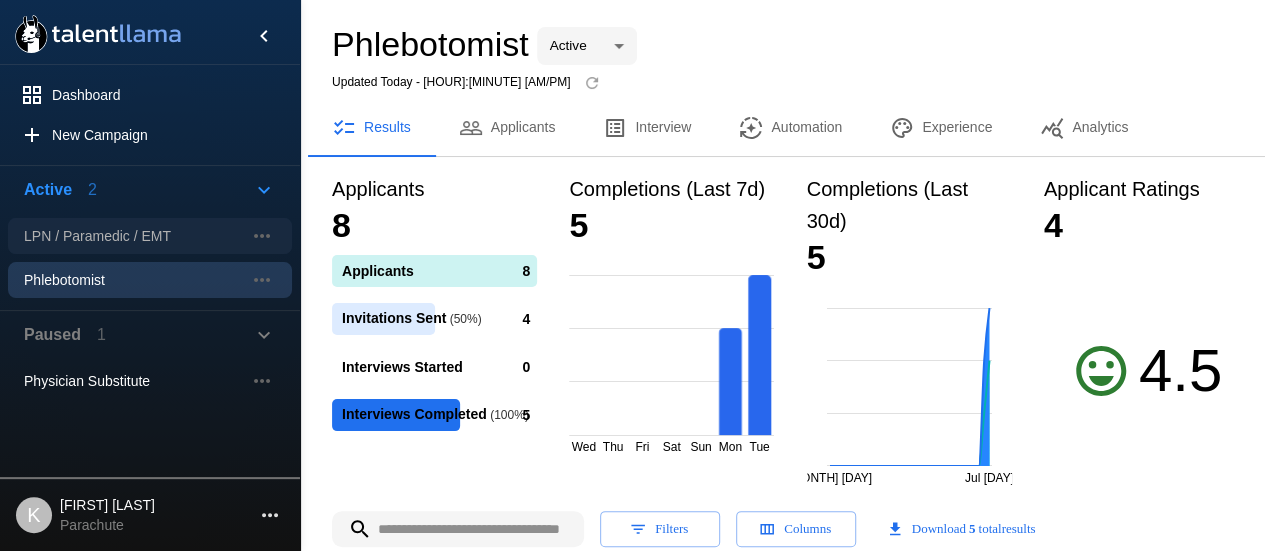 click on "LPN / Paramedic / EMT" at bounding box center [134, 236] 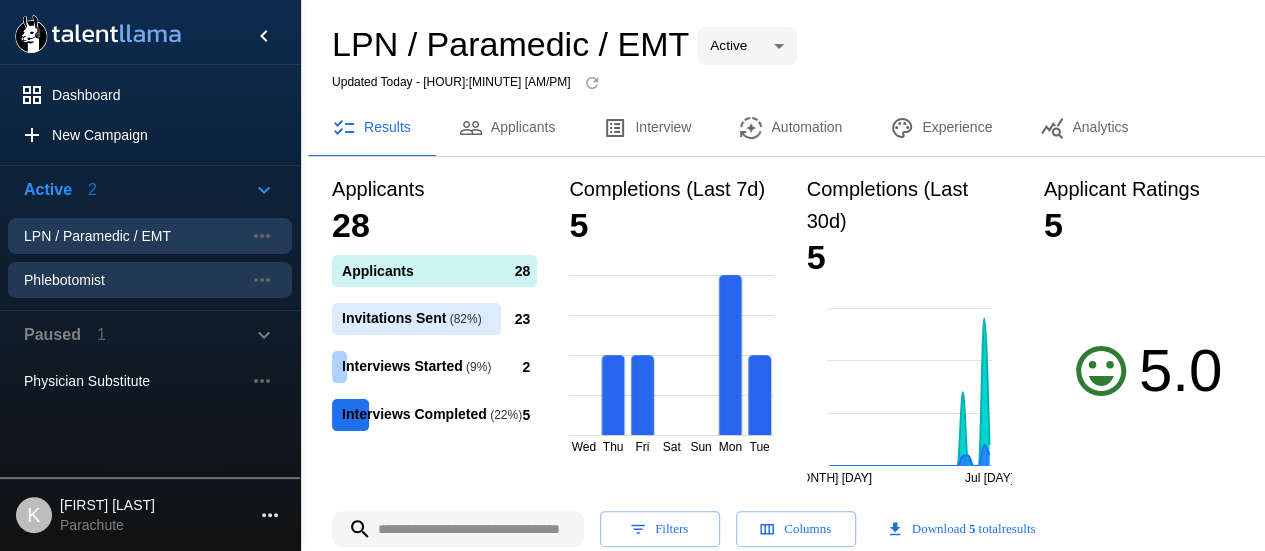 click on "Phlebotomist" at bounding box center (150, 236) 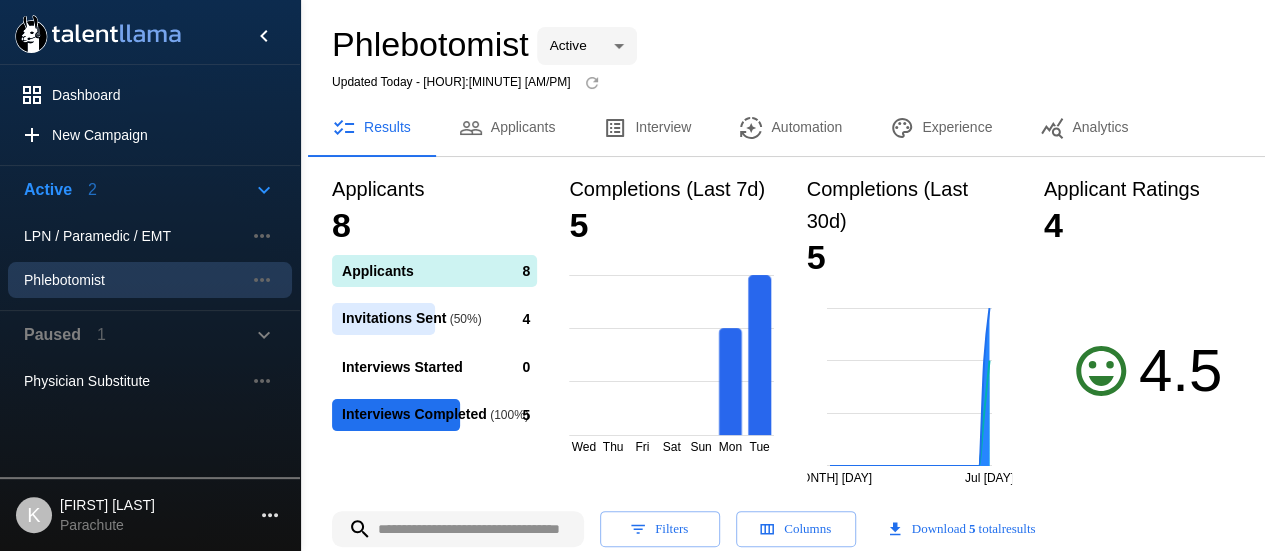 click on "4.5" at bounding box center [1180, 371] 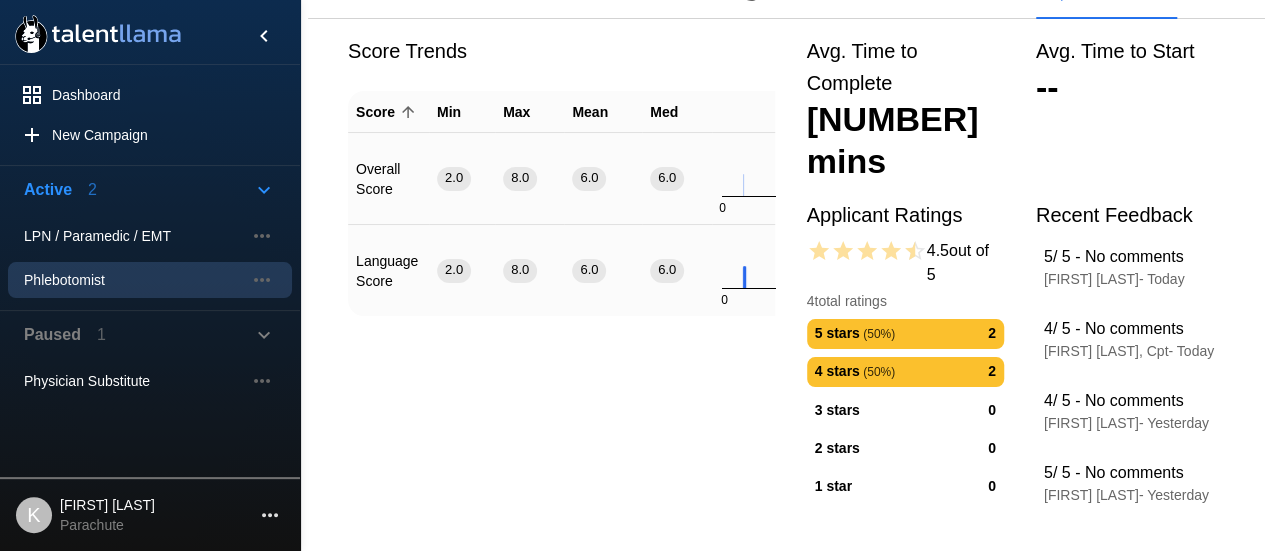 scroll, scrollTop: 143, scrollLeft: 0, axis: vertical 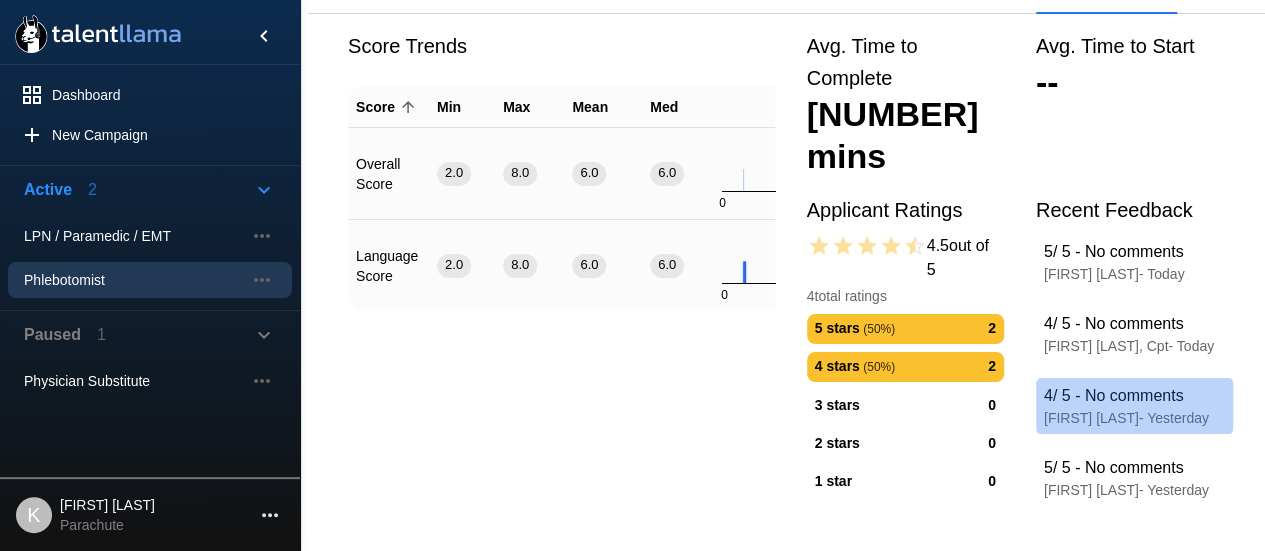 click on "4  / 5 -   No comments" at bounding box center (1114, 252) 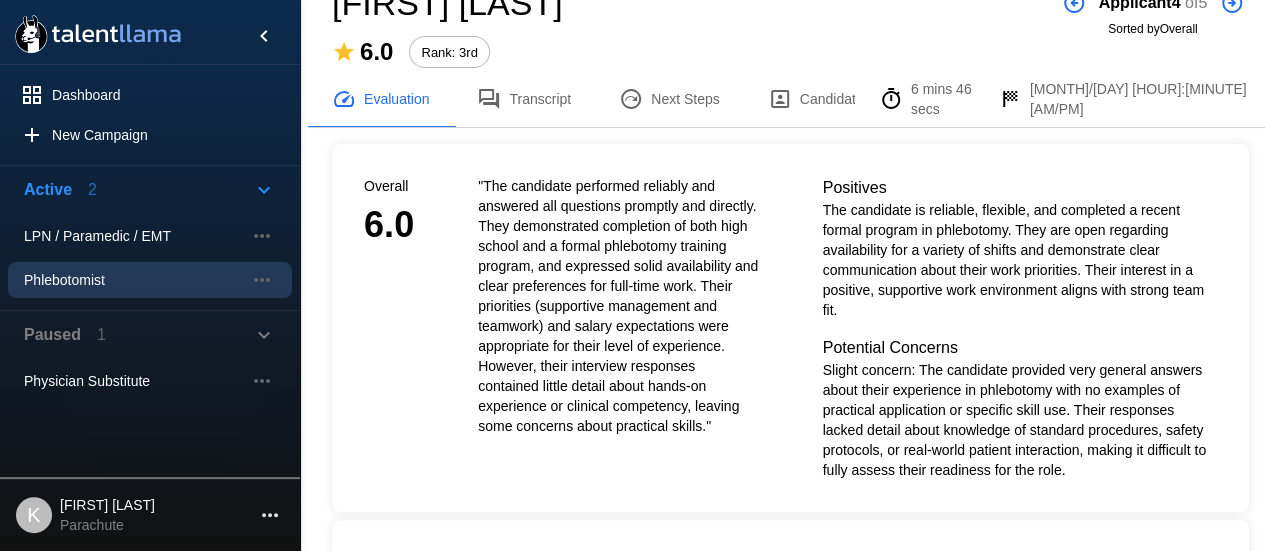 scroll, scrollTop: 16, scrollLeft: 0, axis: vertical 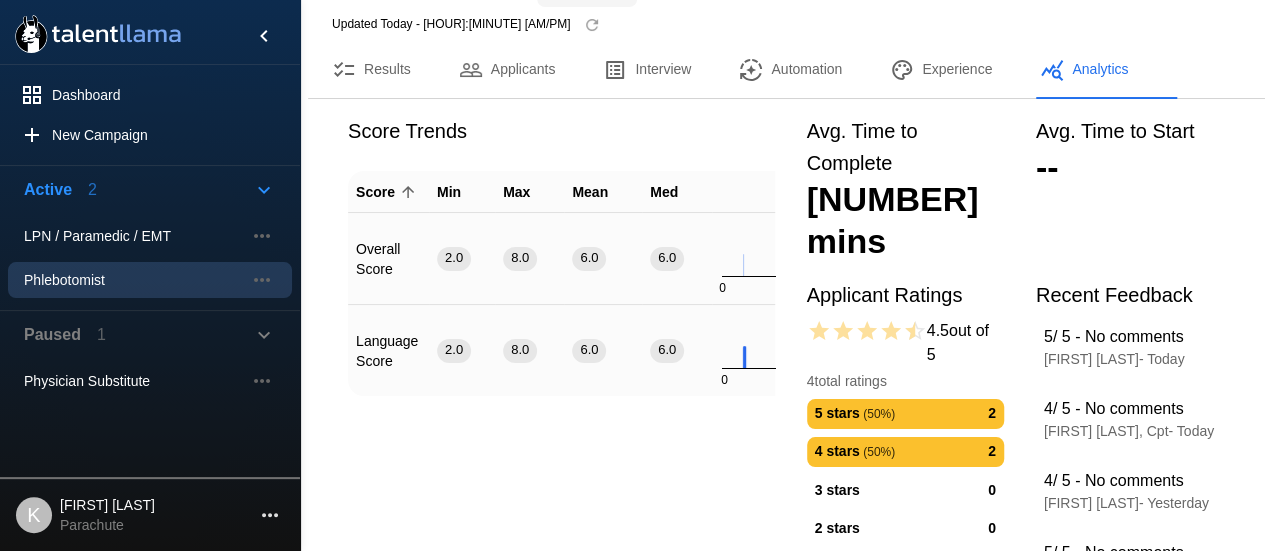 click on "Applicants" at bounding box center (507, 70) 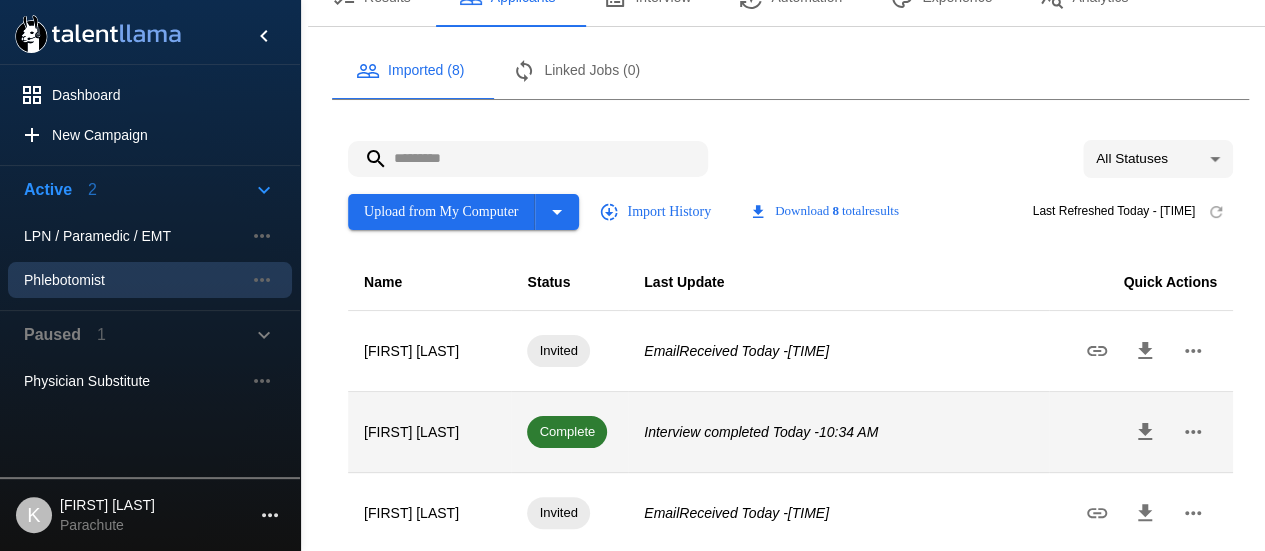 scroll, scrollTop: 0, scrollLeft: 0, axis: both 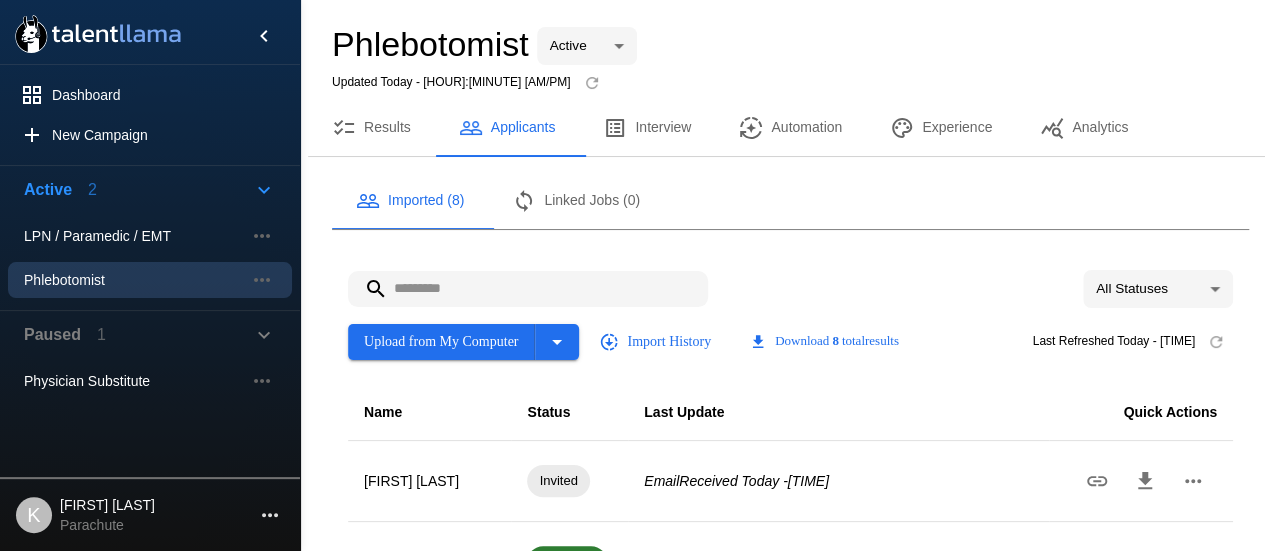click on "Results" at bounding box center [371, 128] 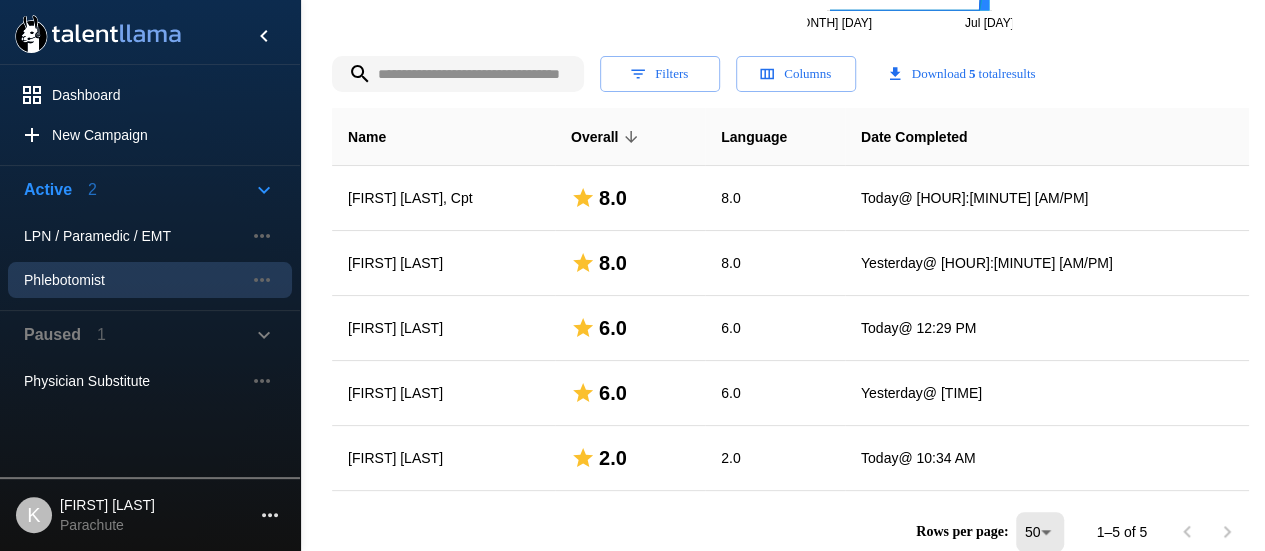 scroll, scrollTop: 456, scrollLeft: 0, axis: vertical 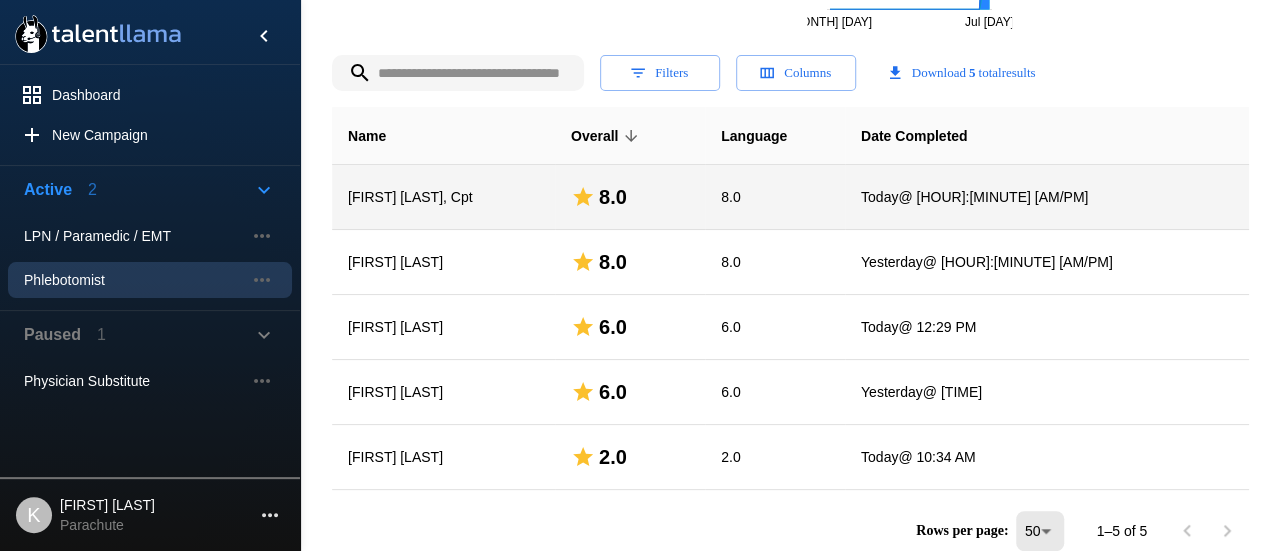 click on "[FIRST] [LAST], Cpt" at bounding box center [443, 197] 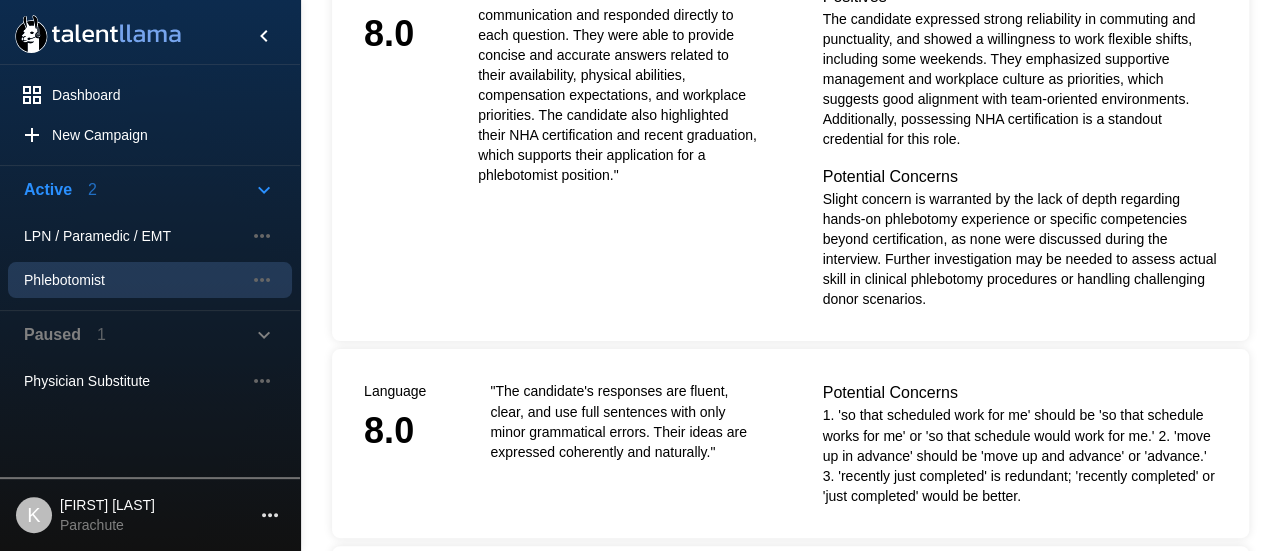 scroll, scrollTop: 0, scrollLeft: 0, axis: both 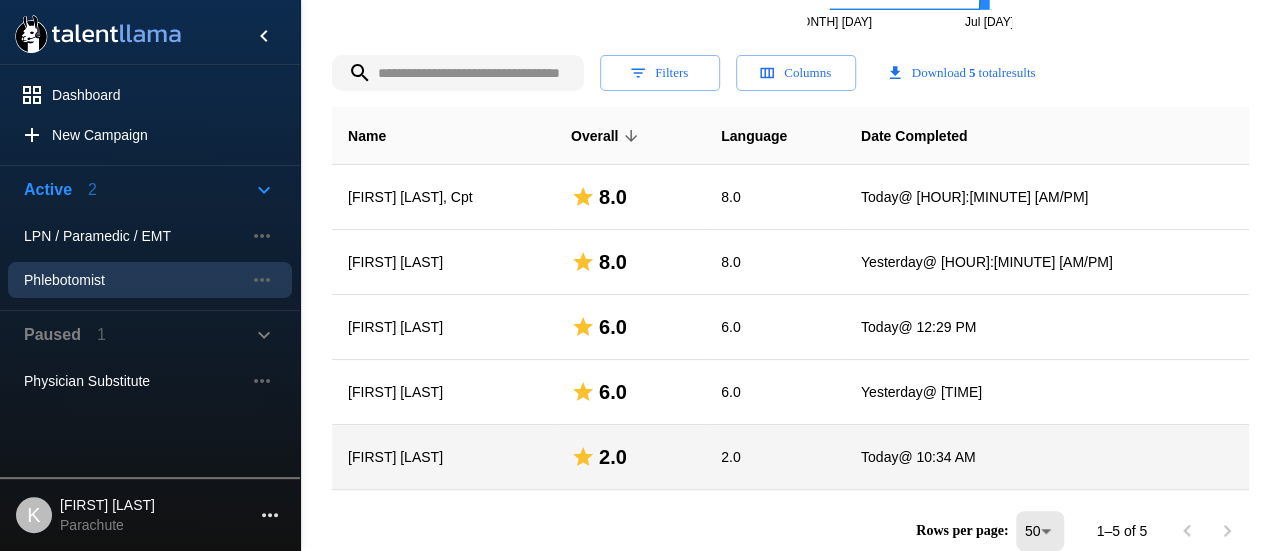 click on "[FIRST] [LAST]" at bounding box center (443, 197) 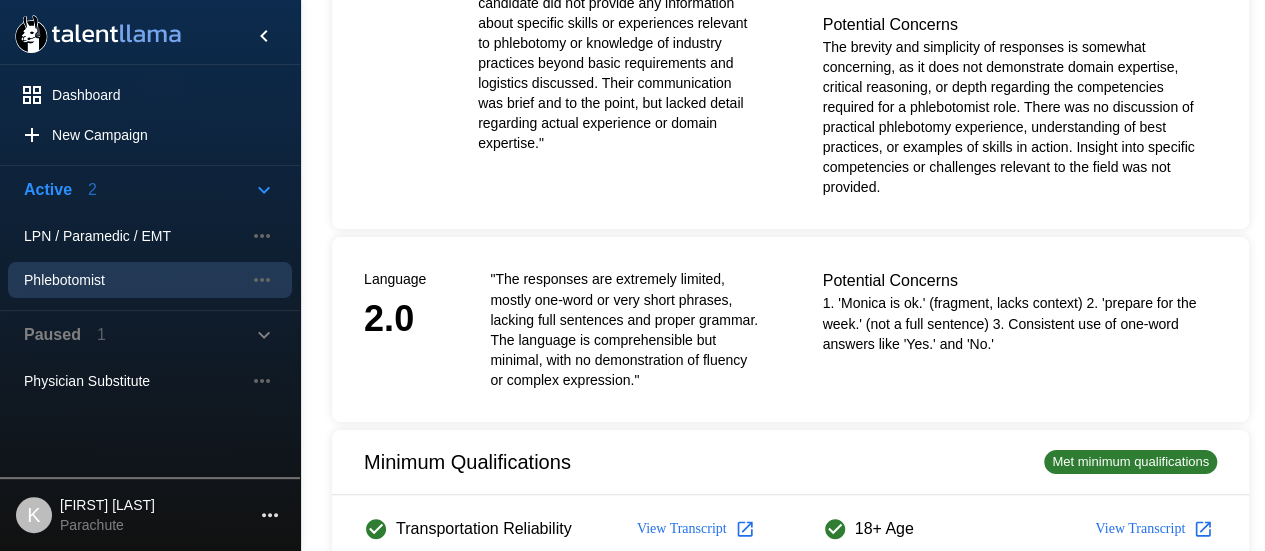 scroll, scrollTop: 0, scrollLeft: 0, axis: both 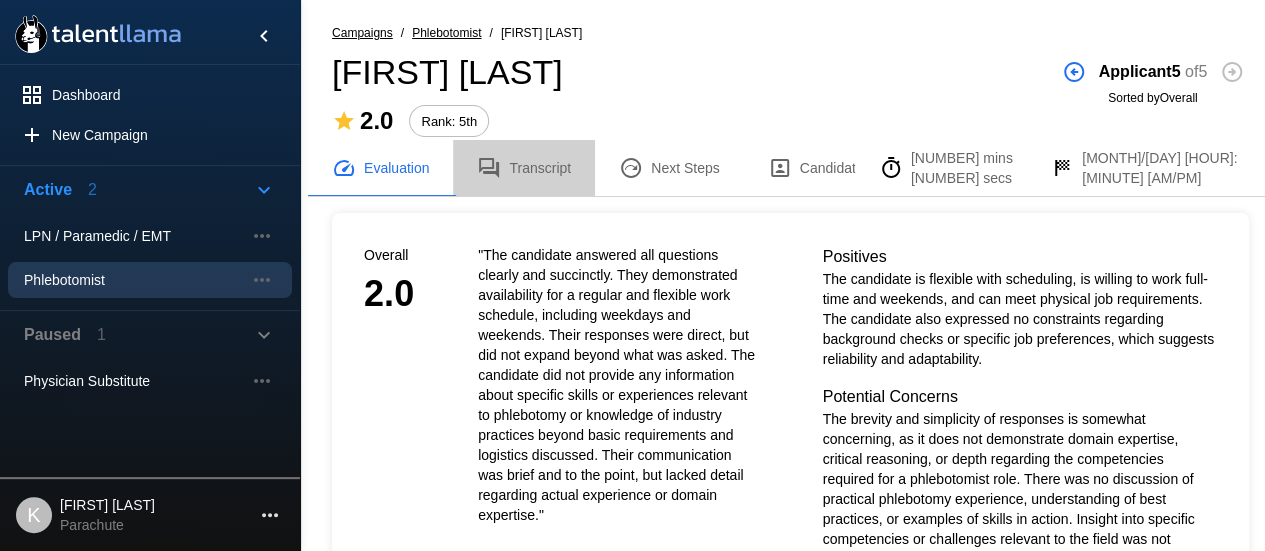 click on "Transcript" at bounding box center (524, 168) 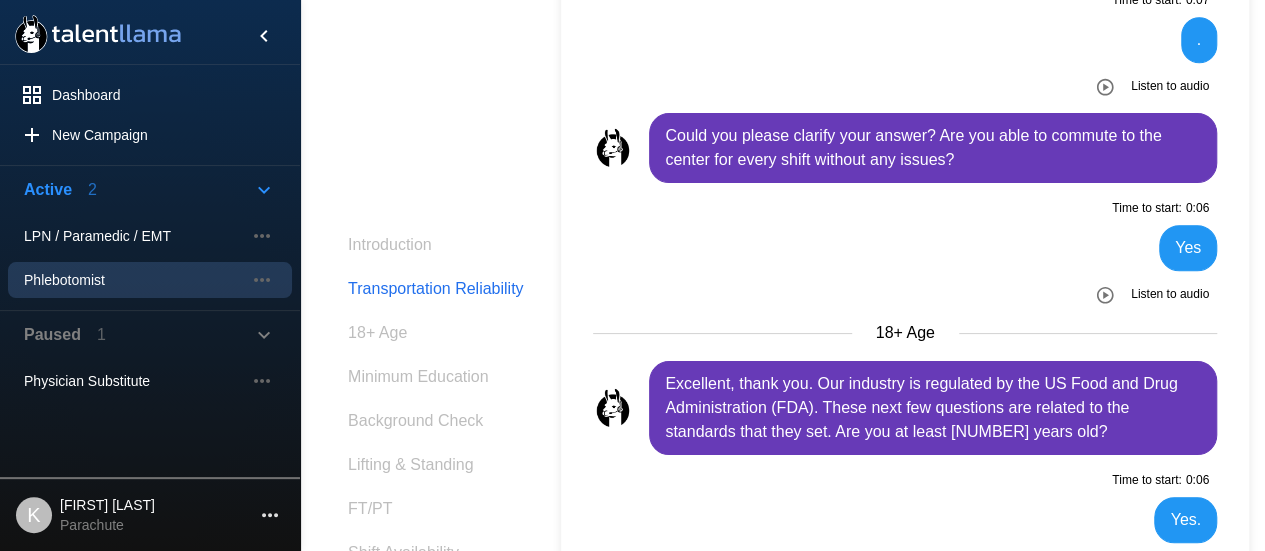 scroll, scrollTop: 677, scrollLeft: 0, axis: vertical 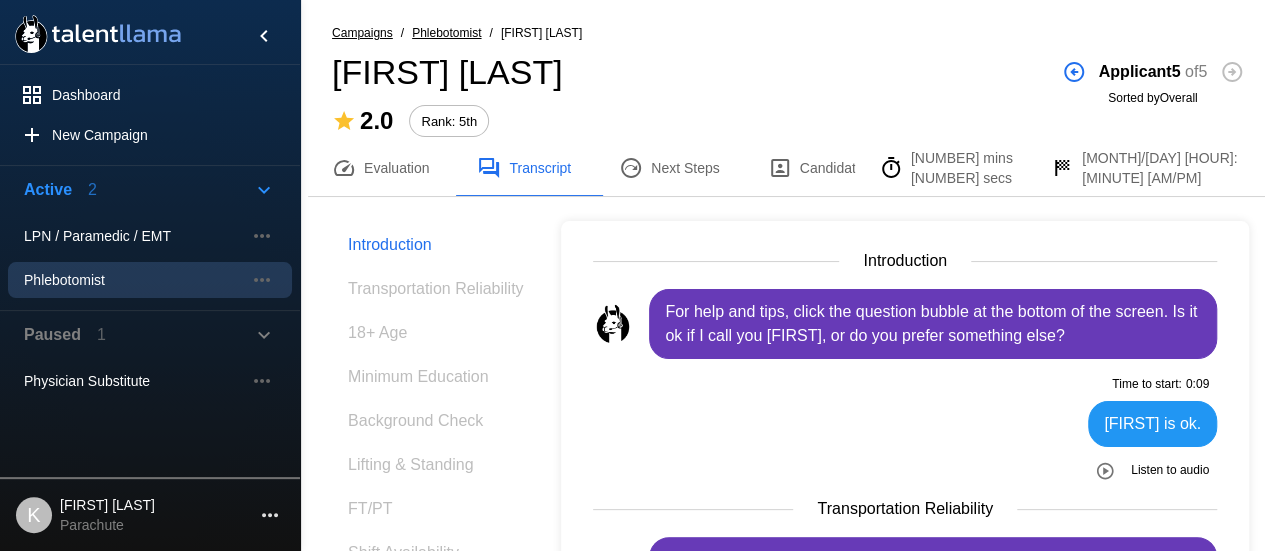 click on "Campaigns / Phlebotomist / [FIRST] [LAST] [FIRST] [LAST]   2.0 Rank: 5th Applicant  5   of  5 Sorted by  Overall" at bounding box center [790, 82] 